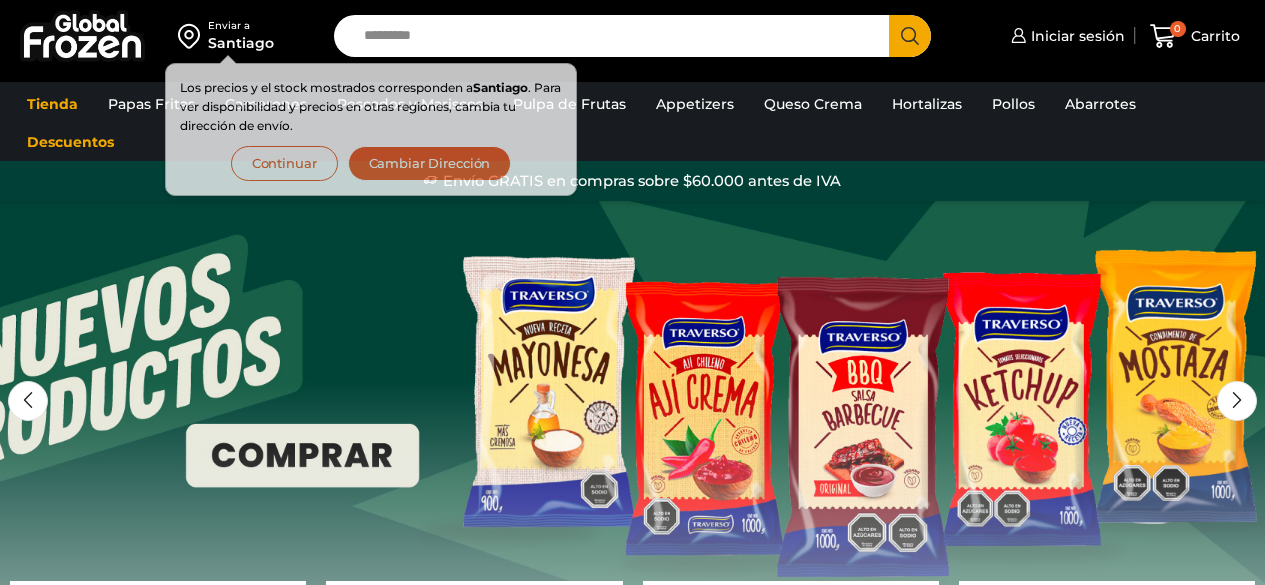 scroll, scrollTop: 0, scrollLeft: 0, axis: both 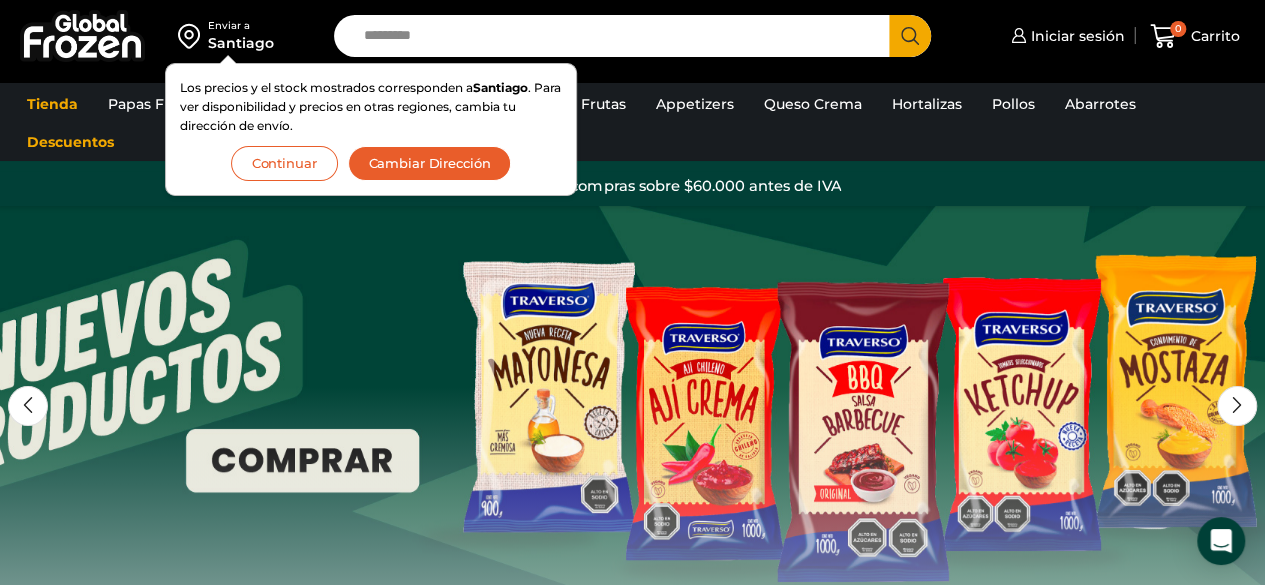 click on "Continuar" at bounding box center [284, 163] 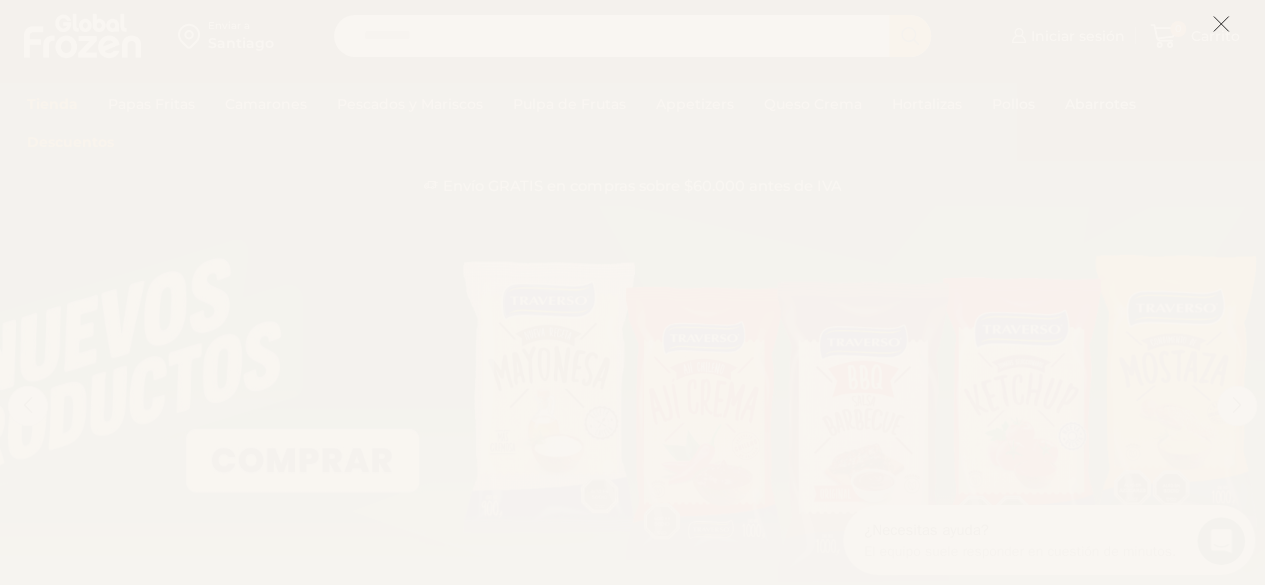 scroll, scrollTop: 0, scrollLeft: 0, axis: both 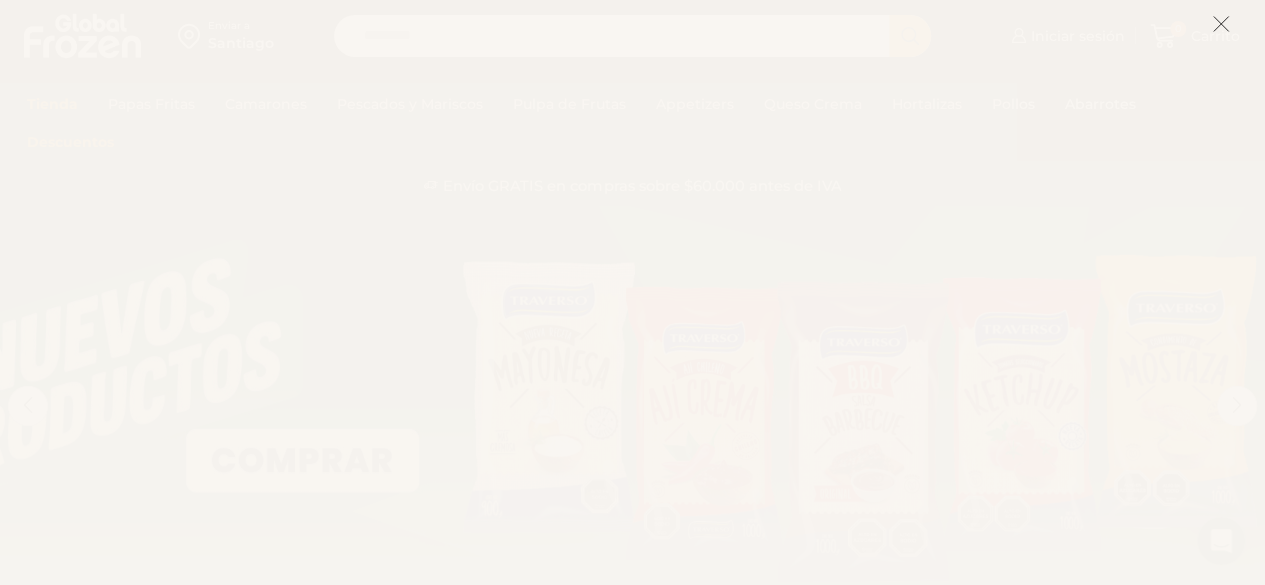 click at bounding box center [1221, 24] 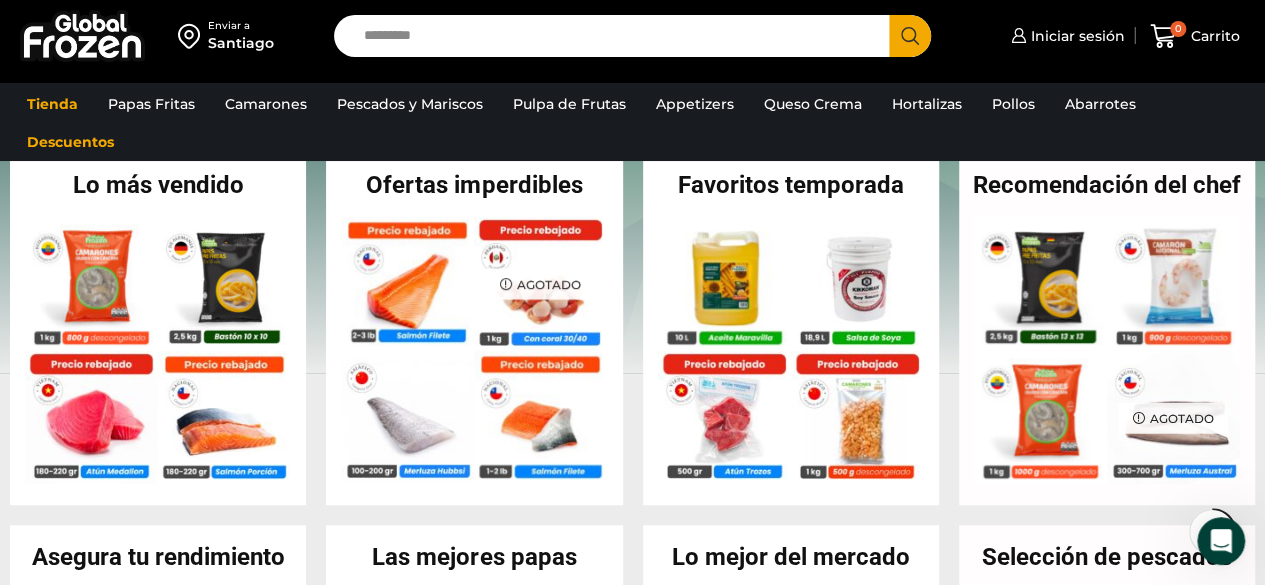scroll, scrollTop: 442, scrollLeft: 0, axis: vertical 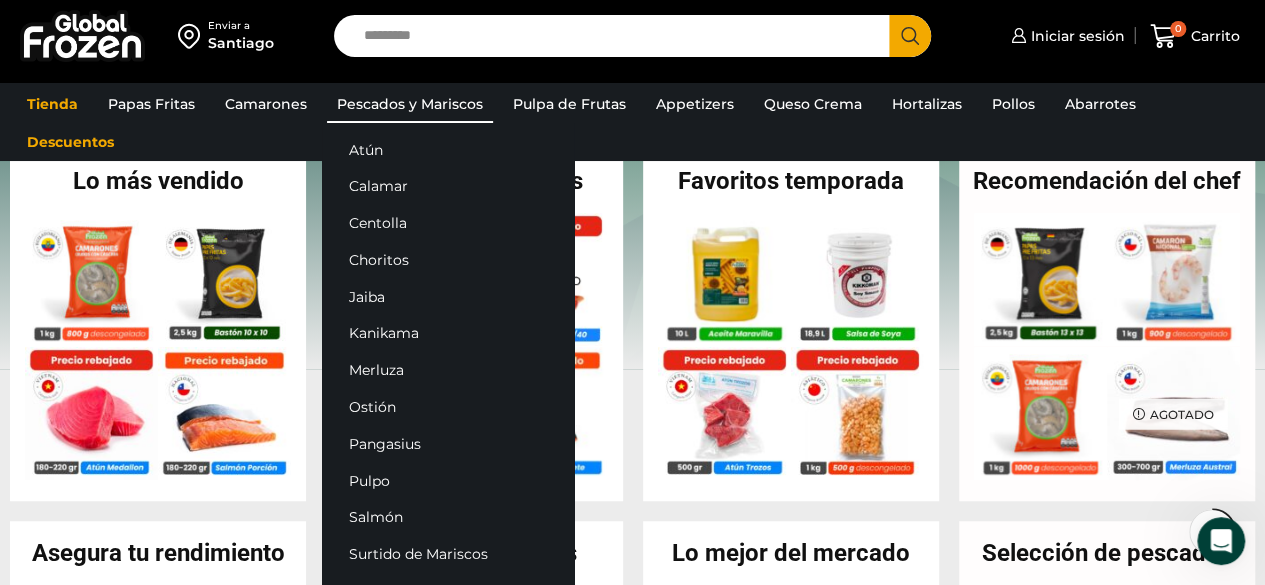 click on "Pescados y Mariscos" at bounding box center [410, 104] 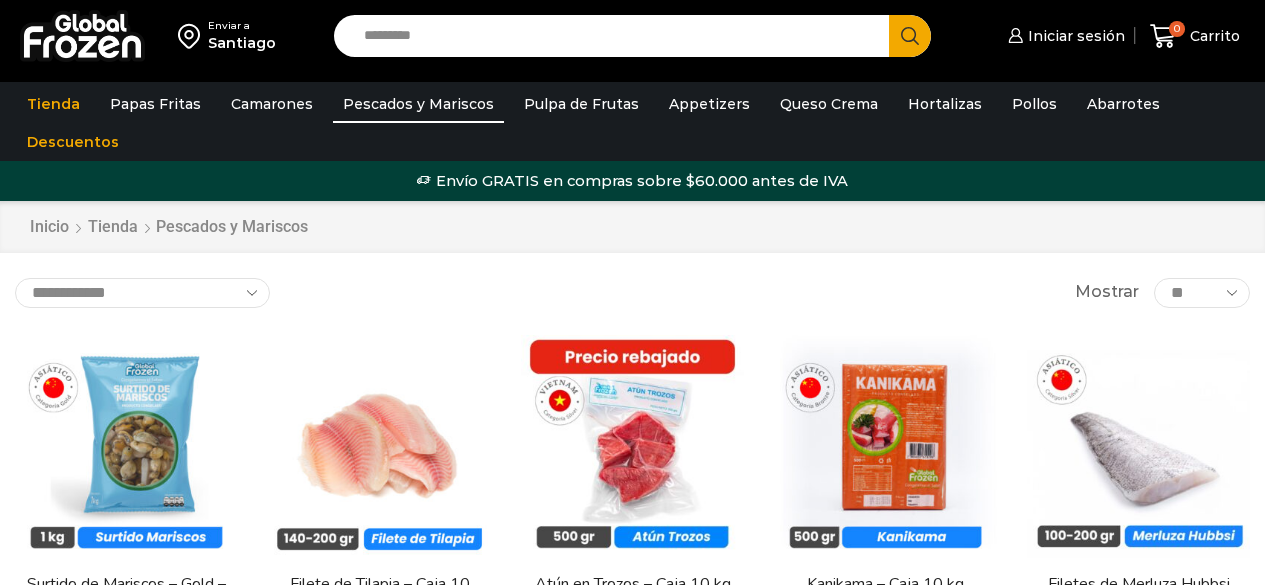 scroll, scrollTop: 0, scrollLeft: 0, axis: both 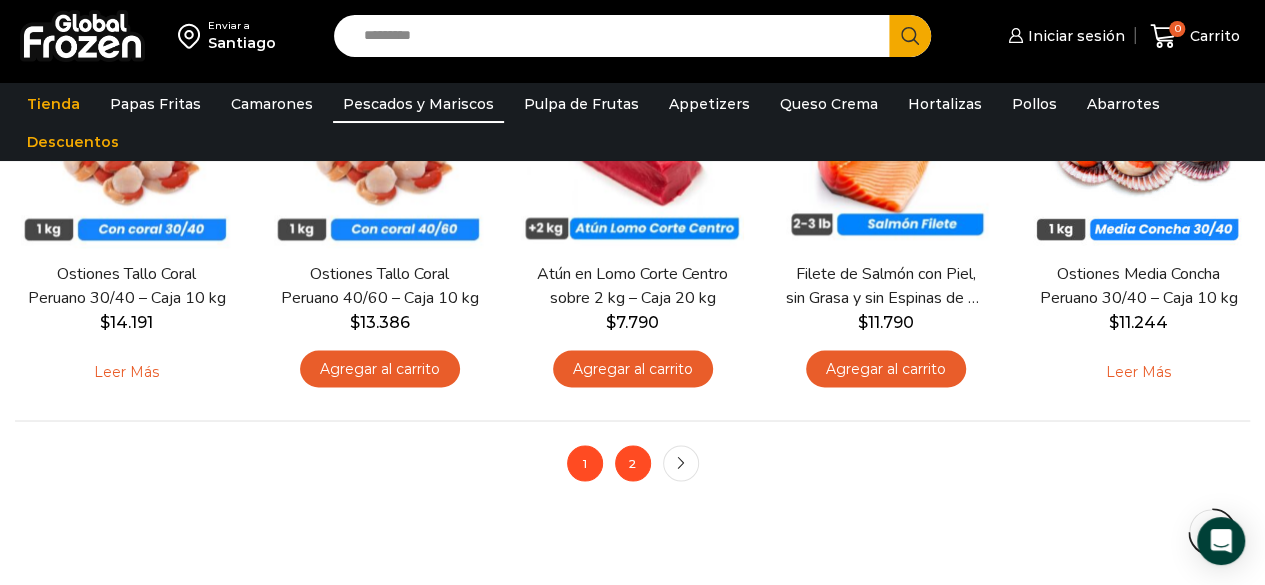 click on "2" at bounding box center (633, 463) 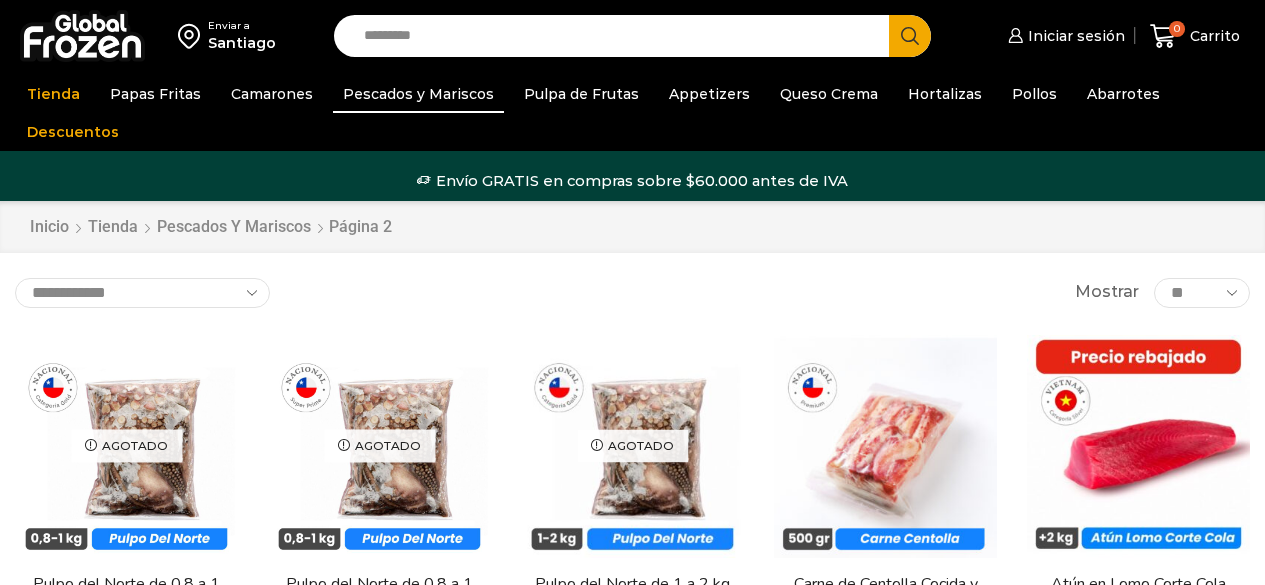 scroll, scrollTop: 0, scrollLeft: 0, axis: both 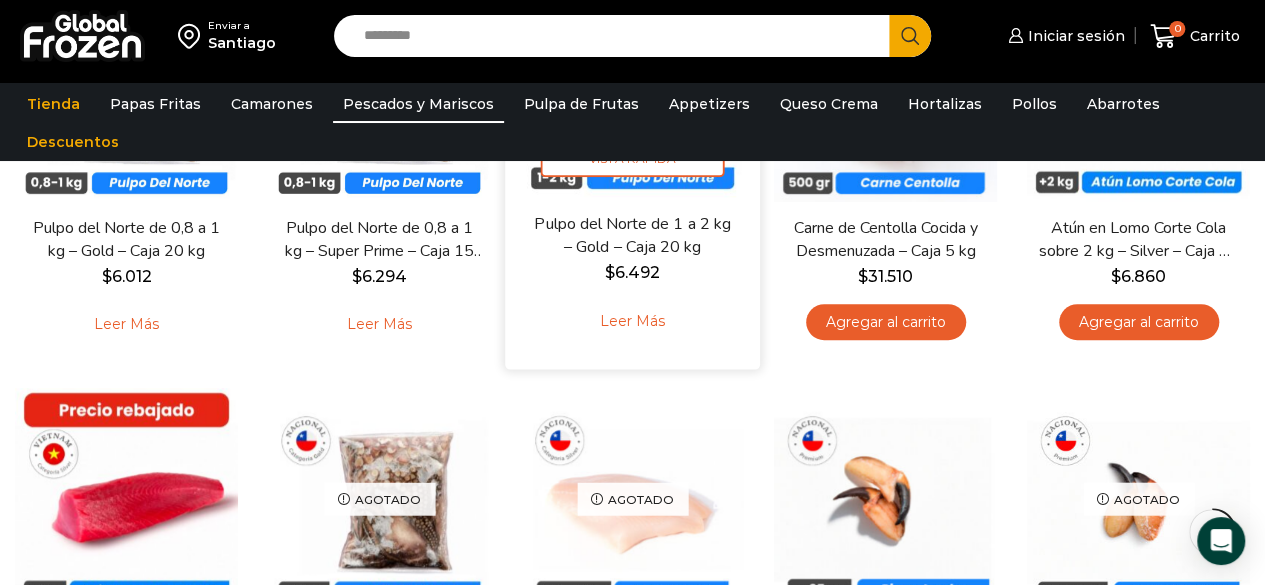 click on "Leer más" at bounding box center [632, 321] 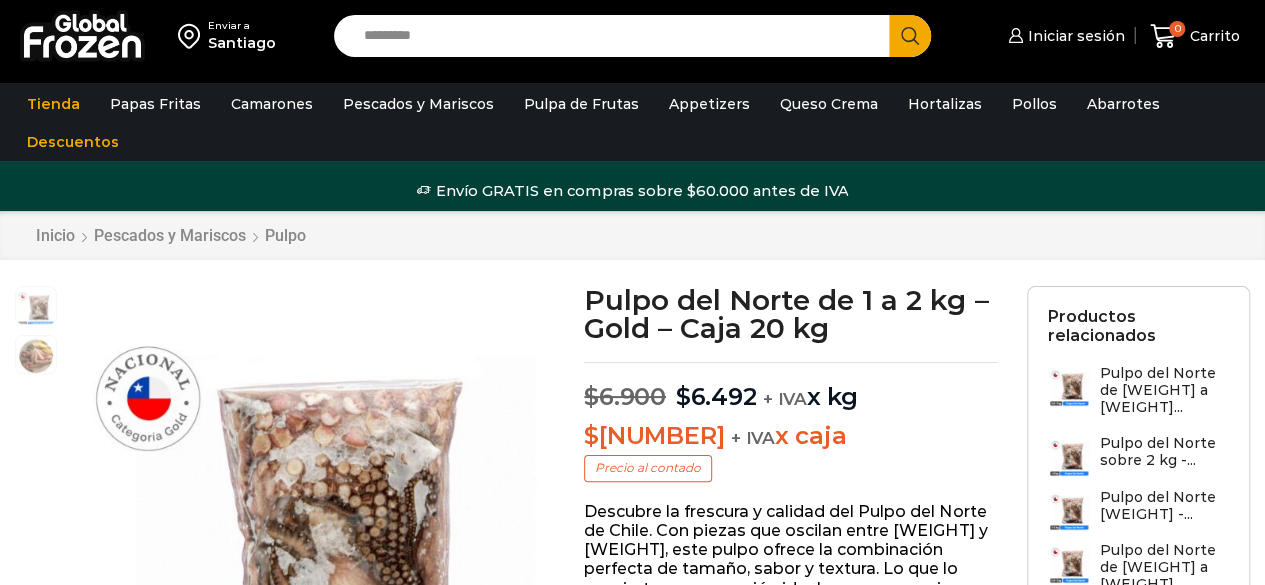 scroll, scrollTop: 1, scrollLeft: 0, axis: vertical 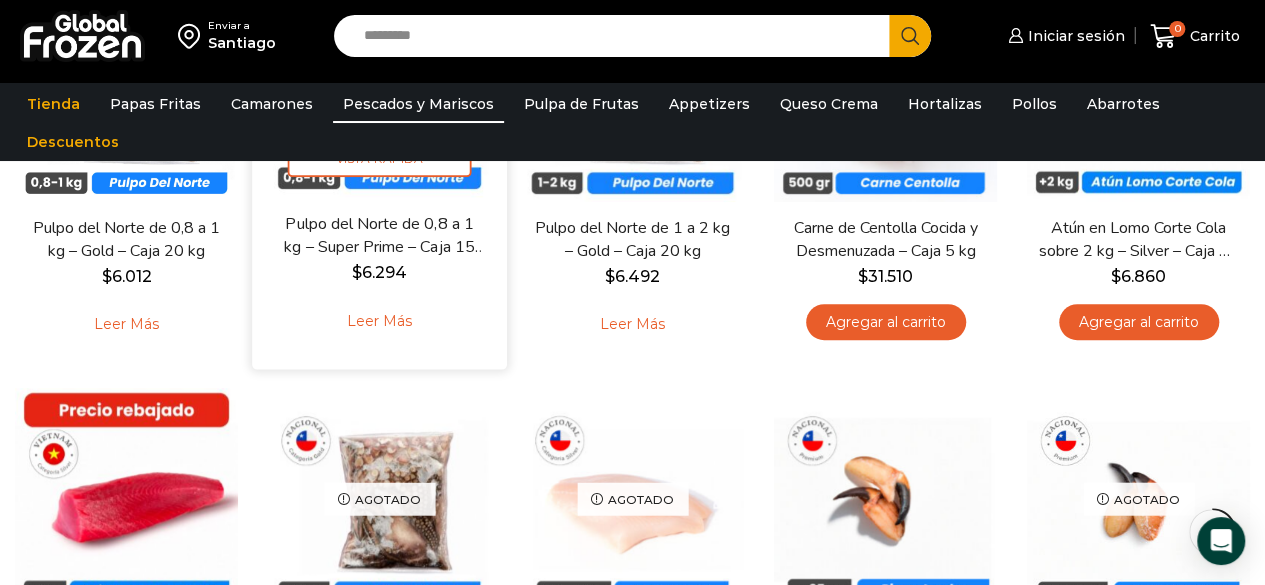 click on "Pulpo del Norte de 0,8 a 1 kg – Super Prime – Caja 15 kg" at bounding box center (379, 235) 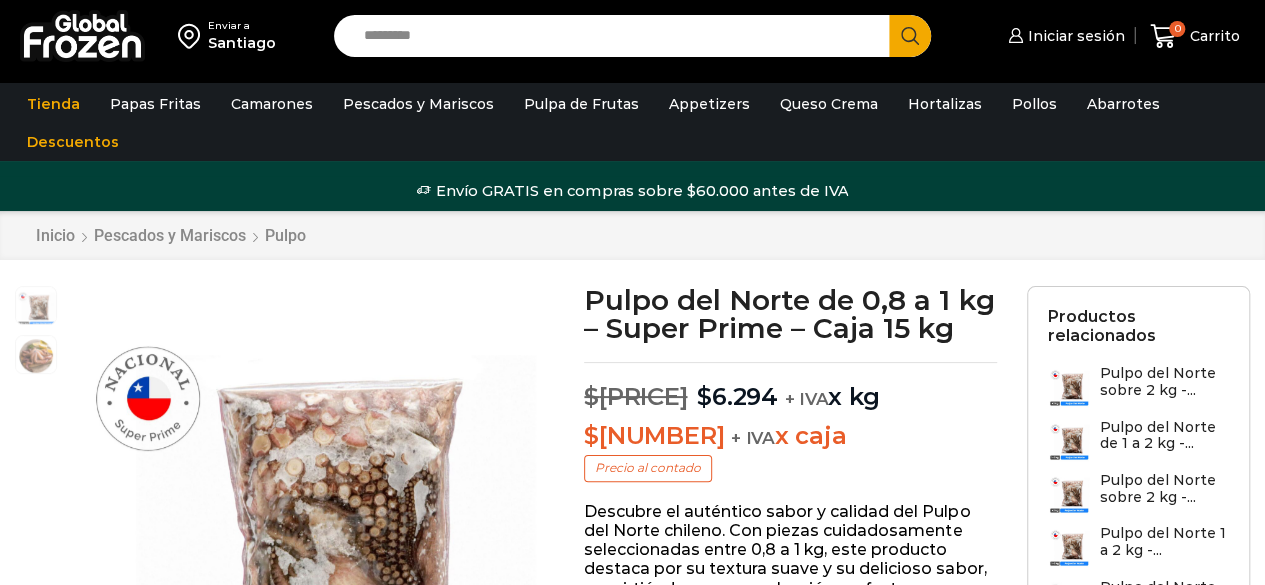 scroll, scrollTop: 1, scrollLeft: 0, axis: vertical 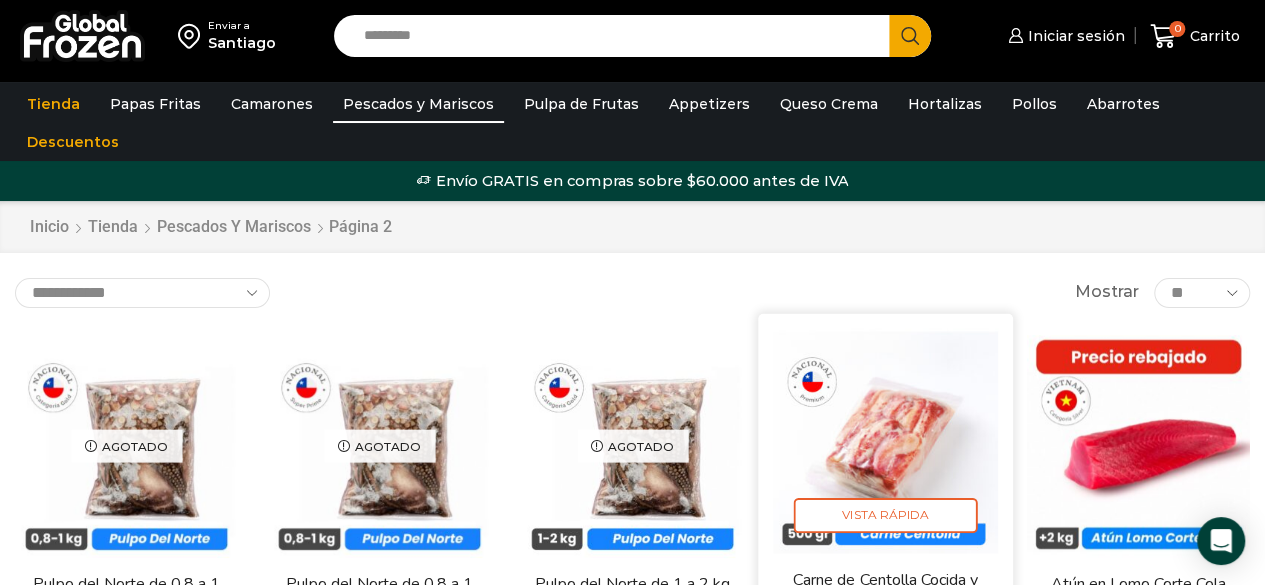 click at bounding box center [885, 440] 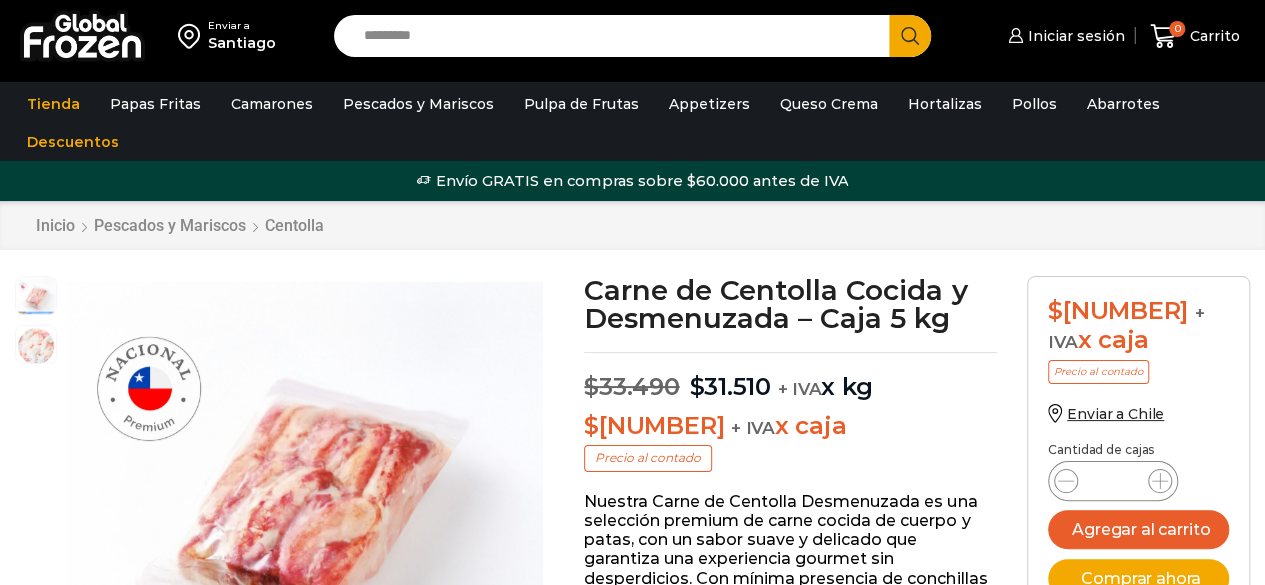 scroll, scrollTop: 1, scrollLeft: 0, axis: vertical 